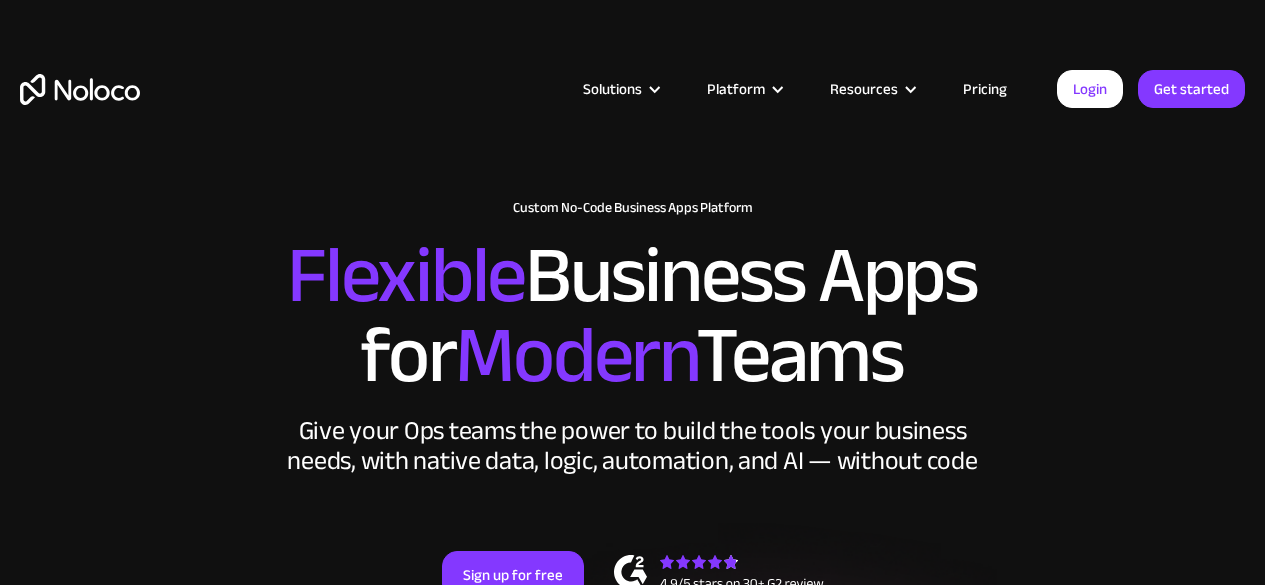 scroll, scrollTop: 0, scrollLeft: 0, axis: both 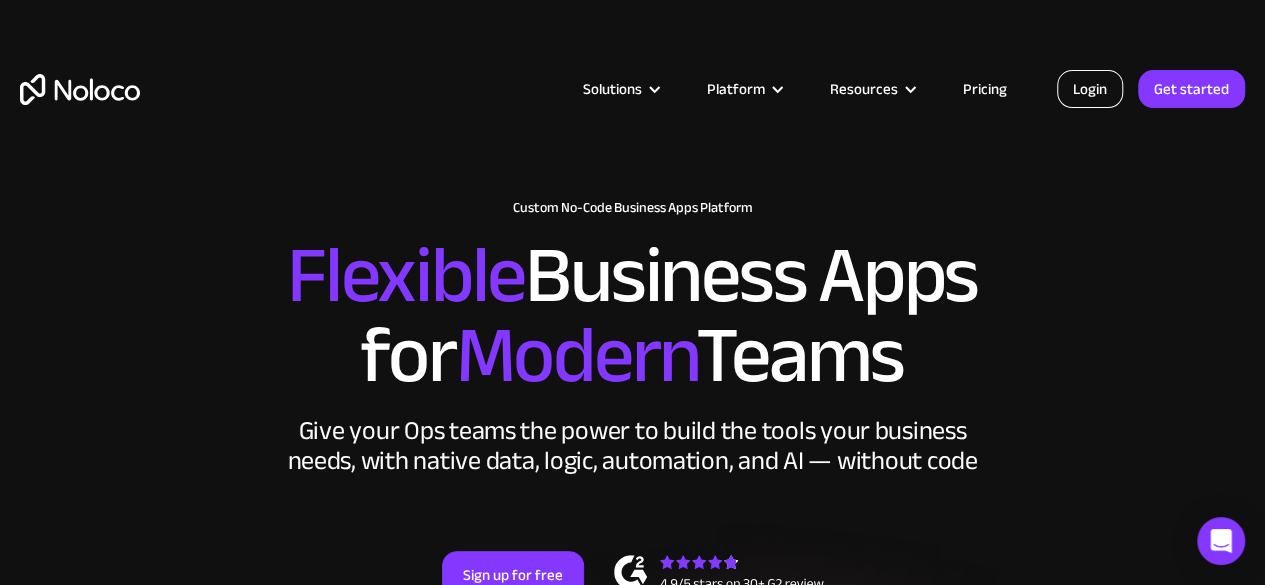 click on "Login" at bounding box center [1090, 89] 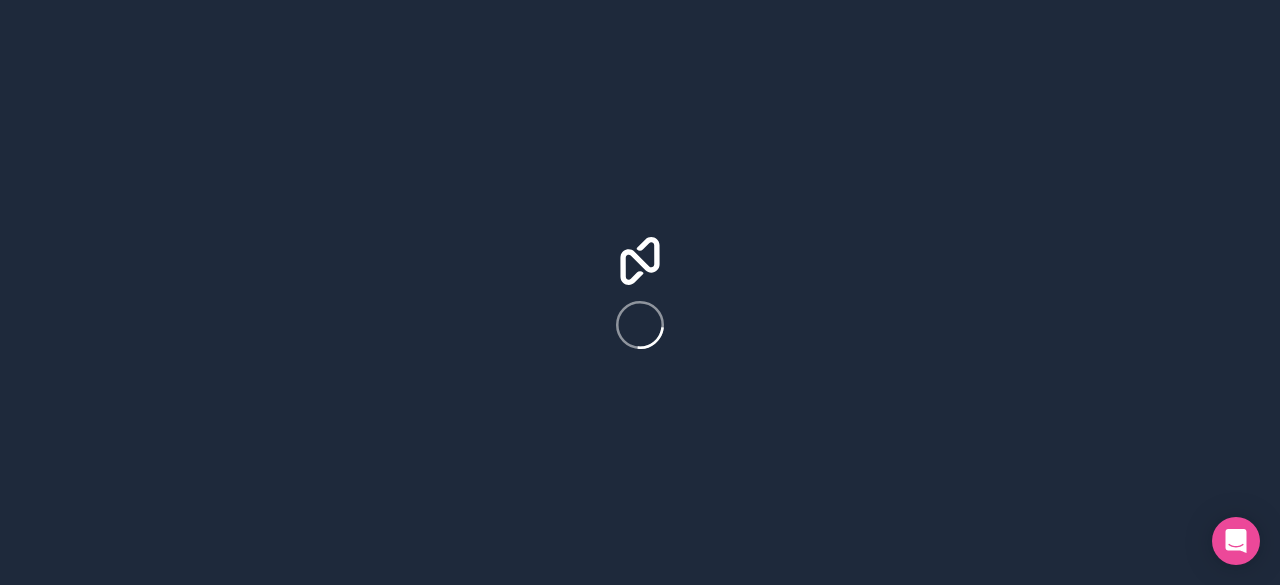 scroll, scrollTop: 0, scrollLeft: 0, axis: both 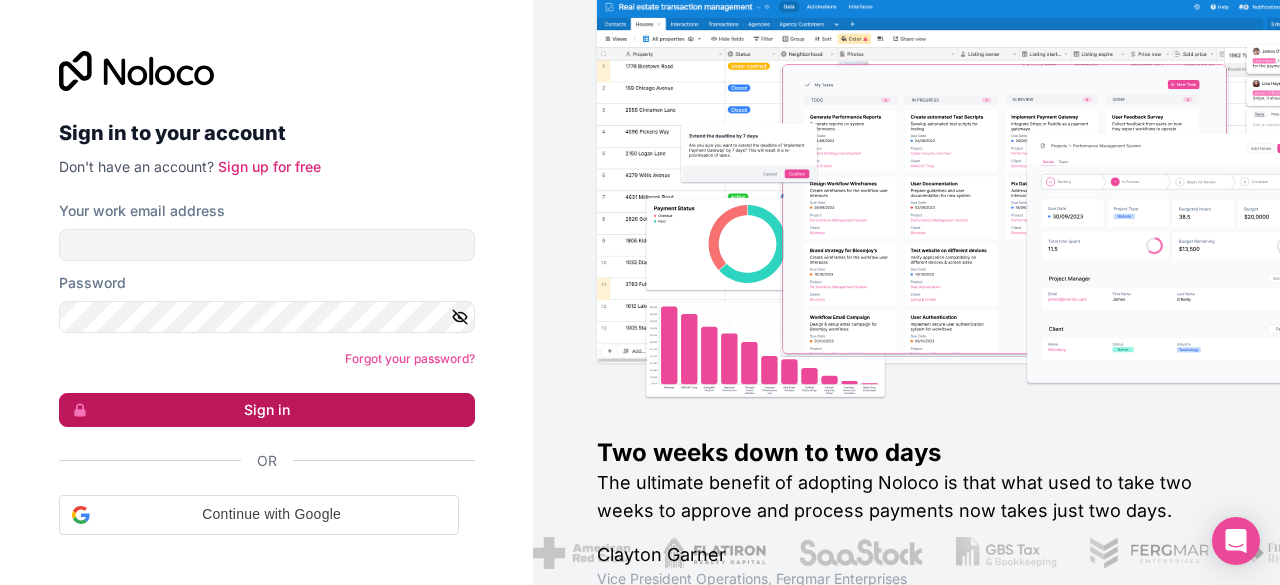 click on "Sign in" at bounding box center (267, 410) 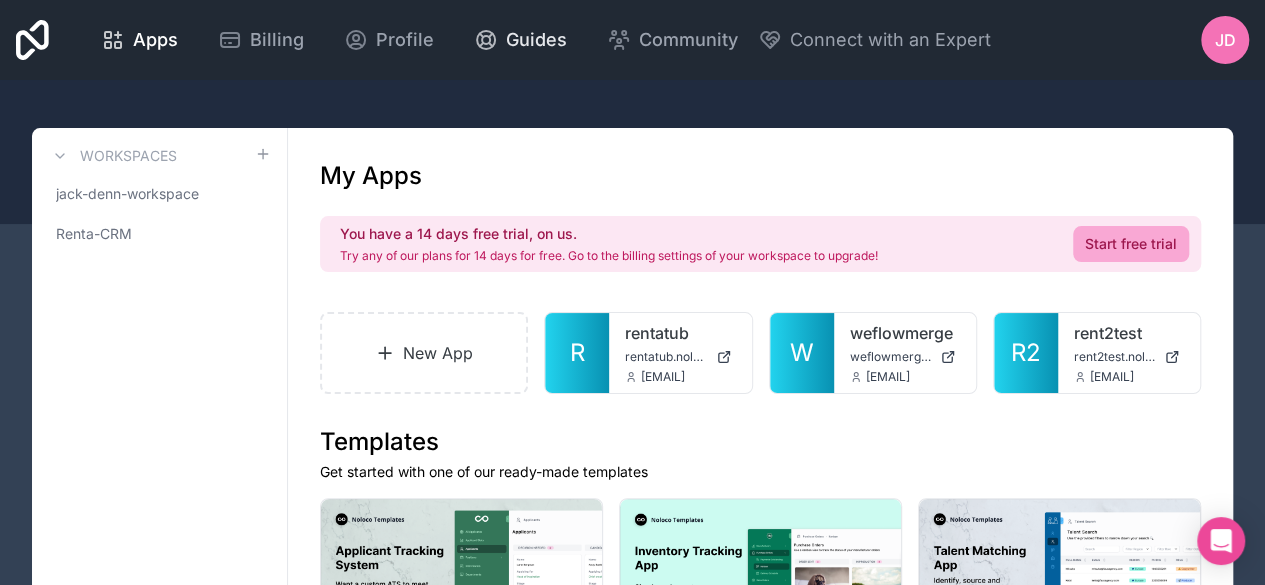 click on "Guides" at bounding box center [536, 40] 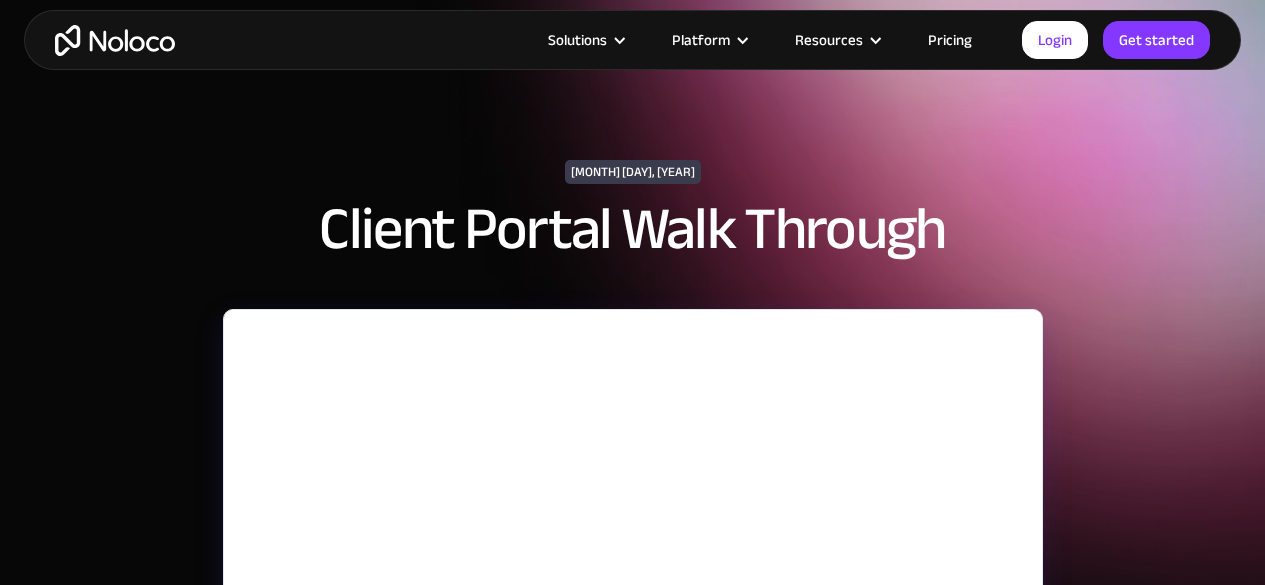 scroll, scrollTop: 300, scrollLeft: 0, axis: vertical 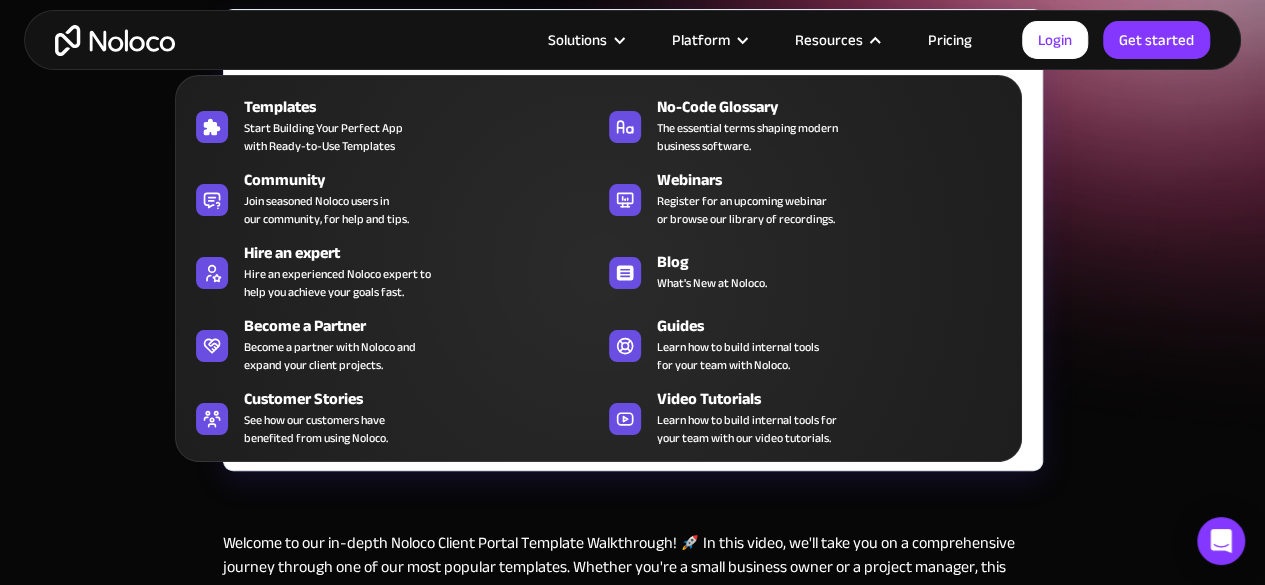 click on "Resources" at bounding box center [829, 40] 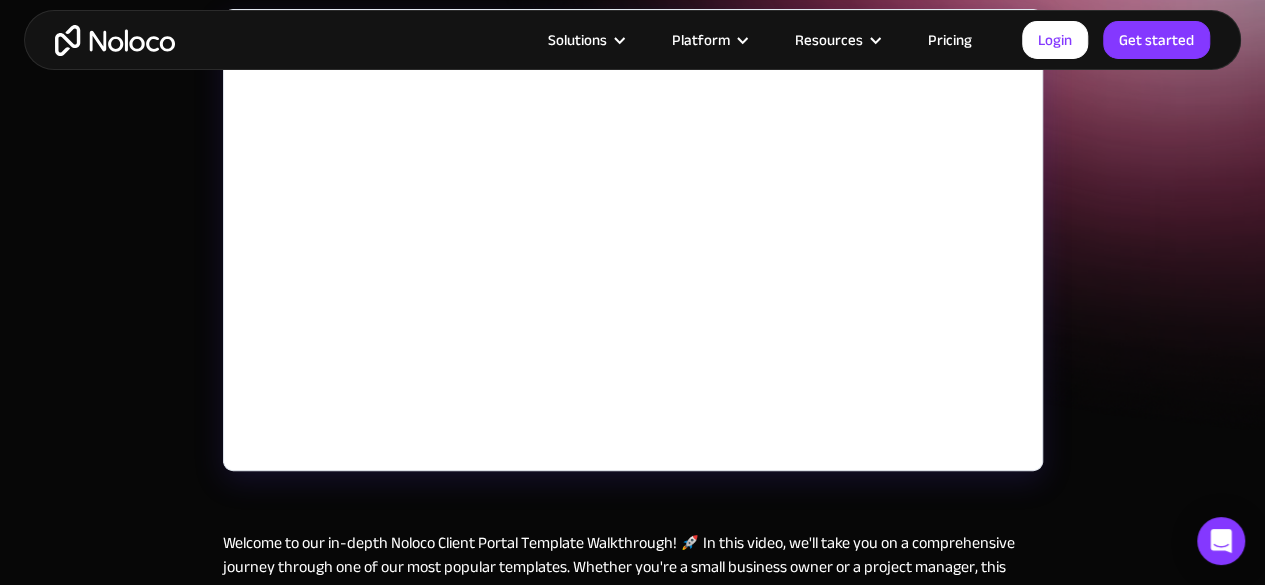 click on "Resources" at bounding box center [829, 40] 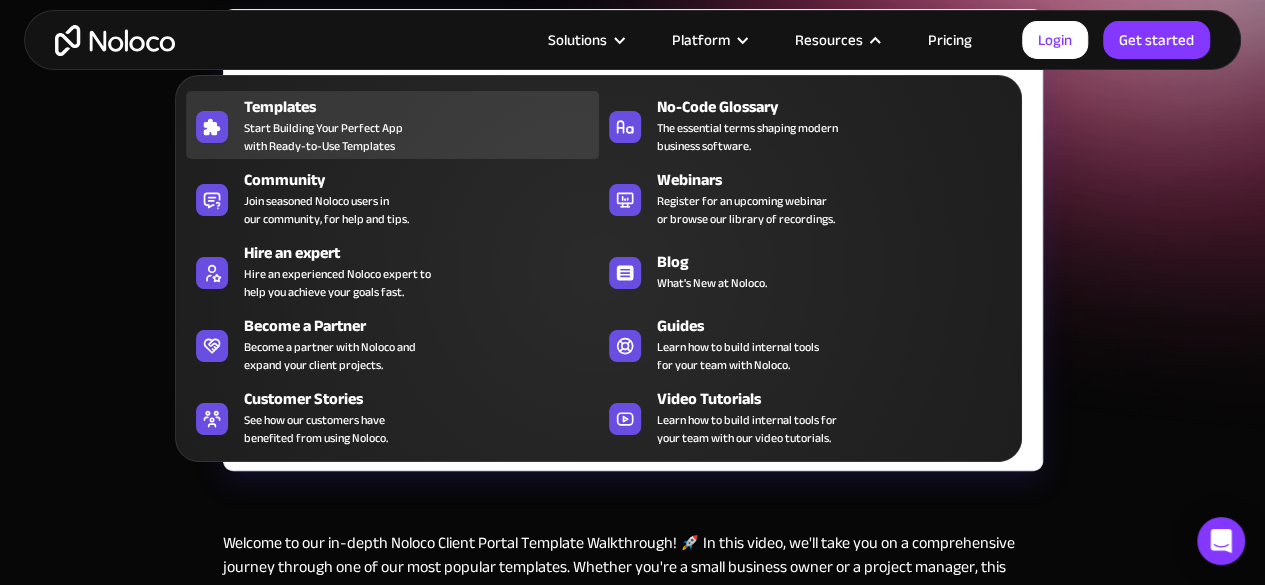 click on "Start Building Your Perfect App with Ready-to-Use Templates" at bounding box center [323, 137] 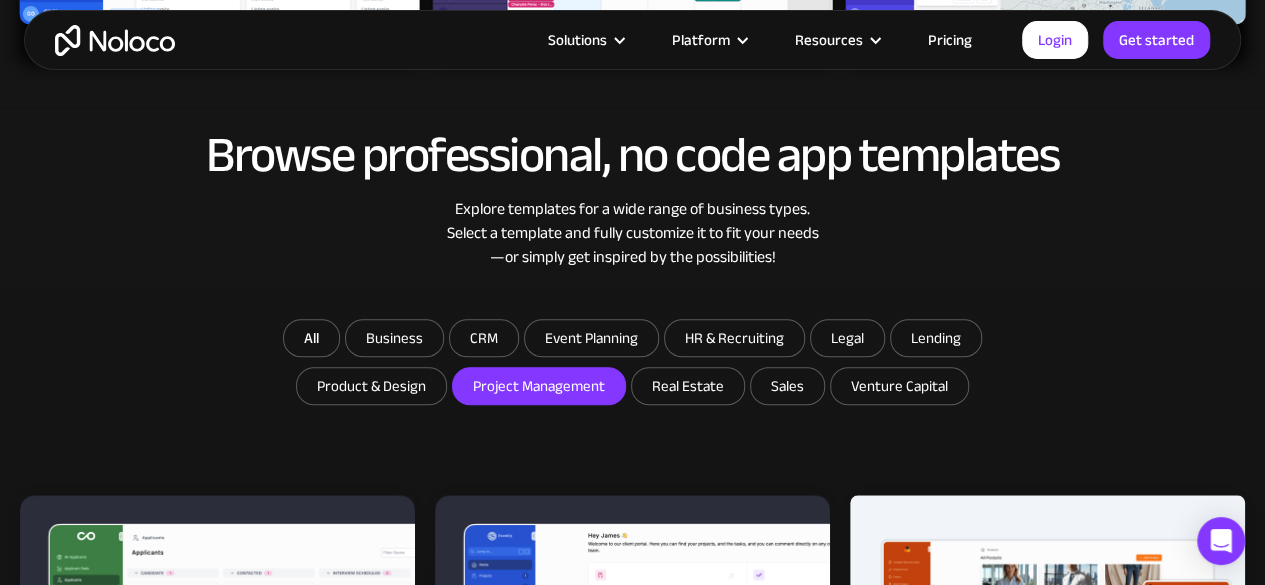 scroll, scrollTop: 0, scrollLeft: 0, axis: both 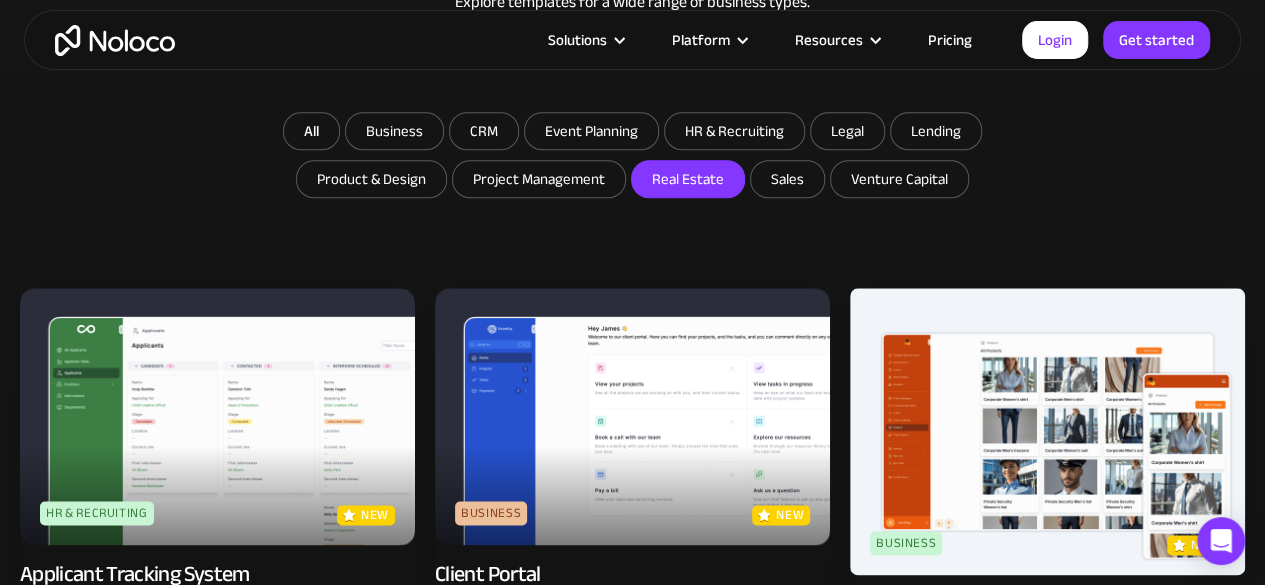 click on "Real Estate" at bounding box center [688, 179] 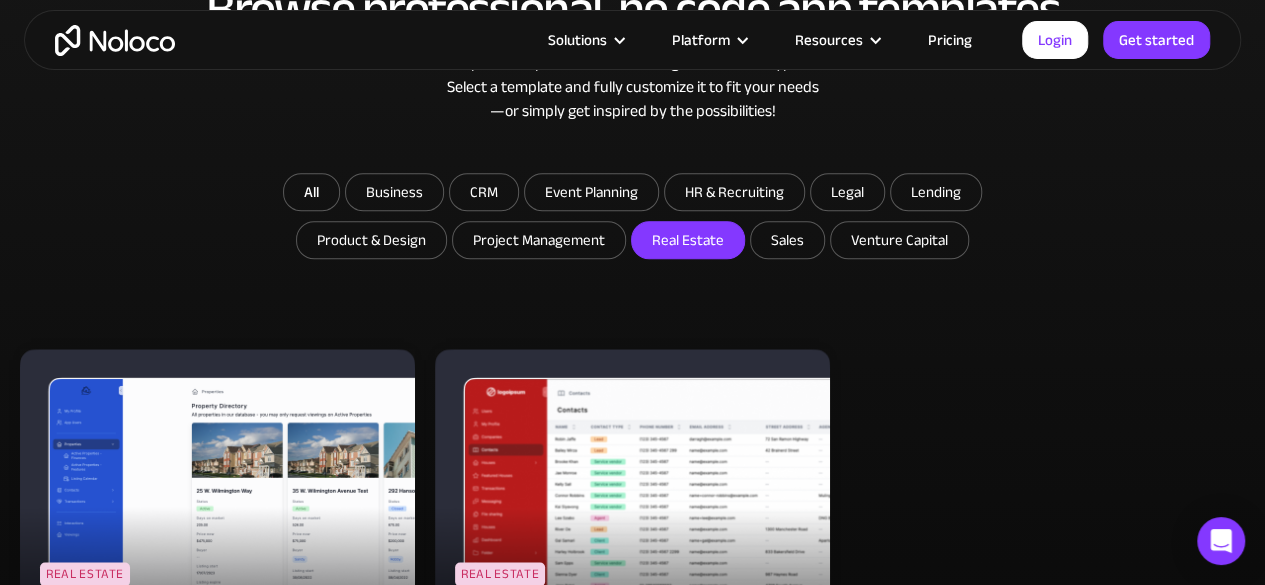 scroll, scrollTop: 1023, scrollLeft: 0, axis: vertical 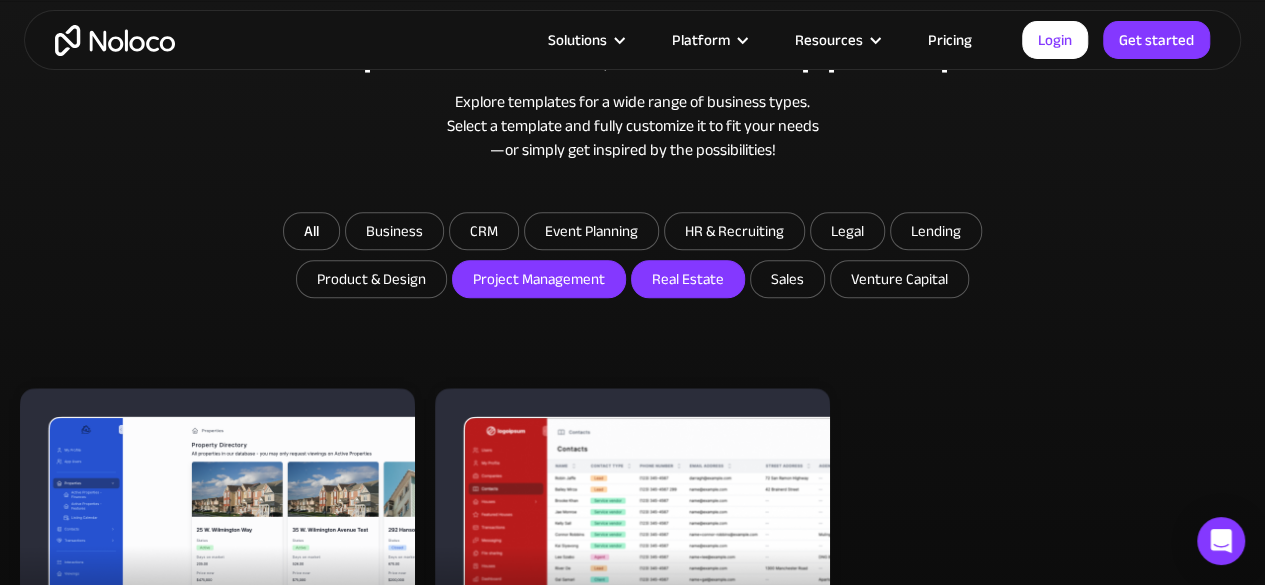 click on "Project Management" at bounding box center (394, 231) 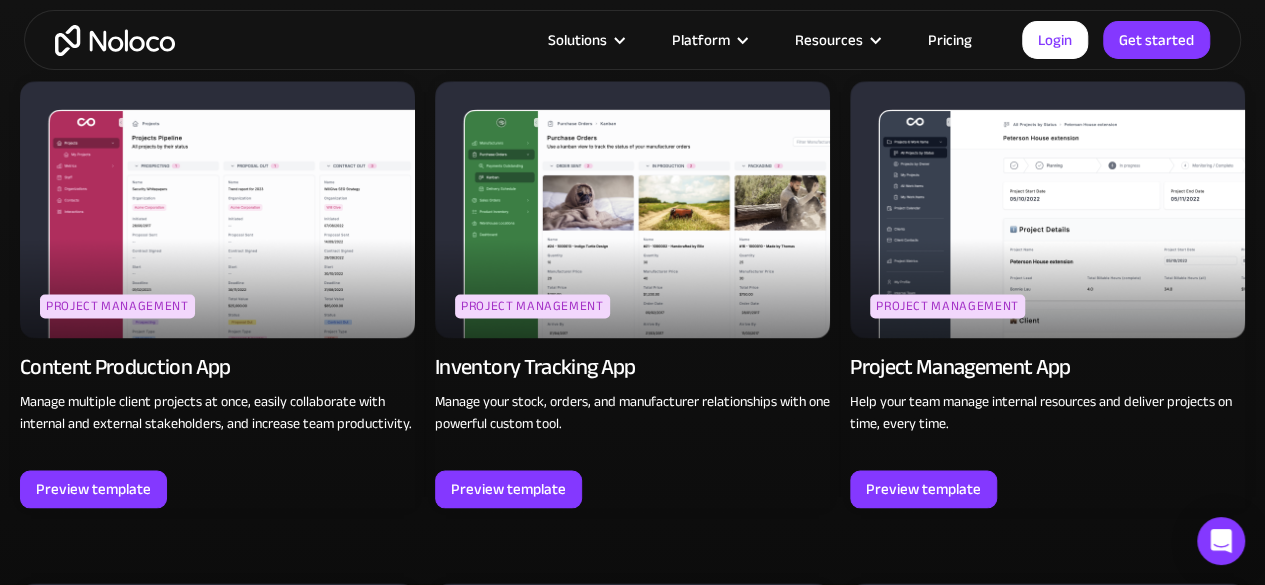 scroll, scrollTop: 1323, scrollLeft: 0, axis: vertical 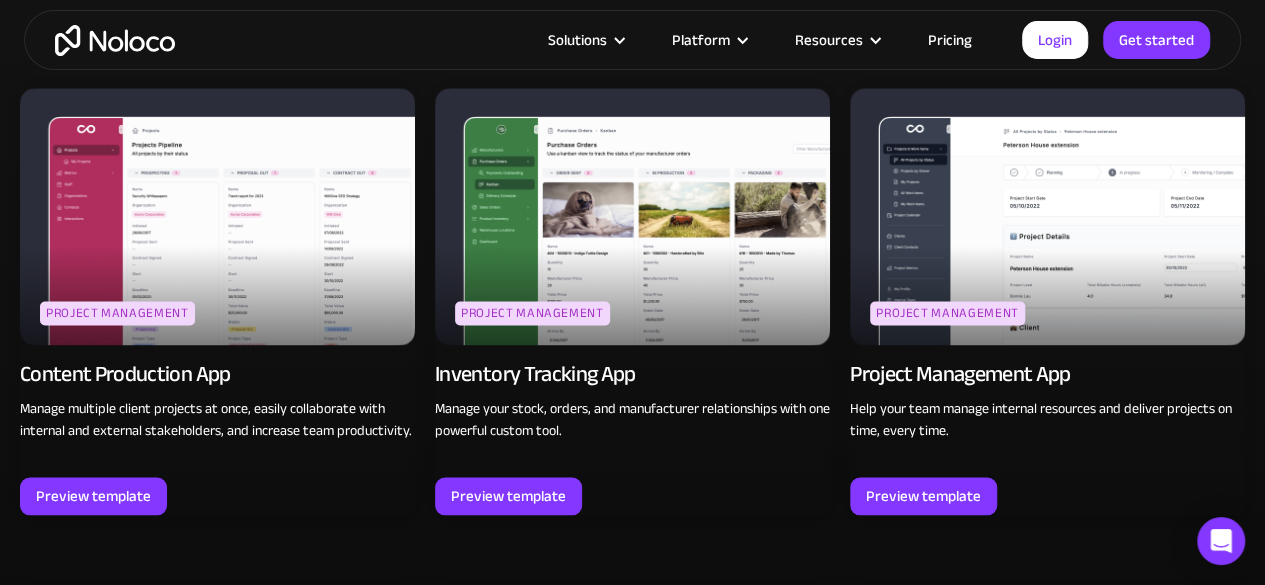click at bounding box center [632, 216] 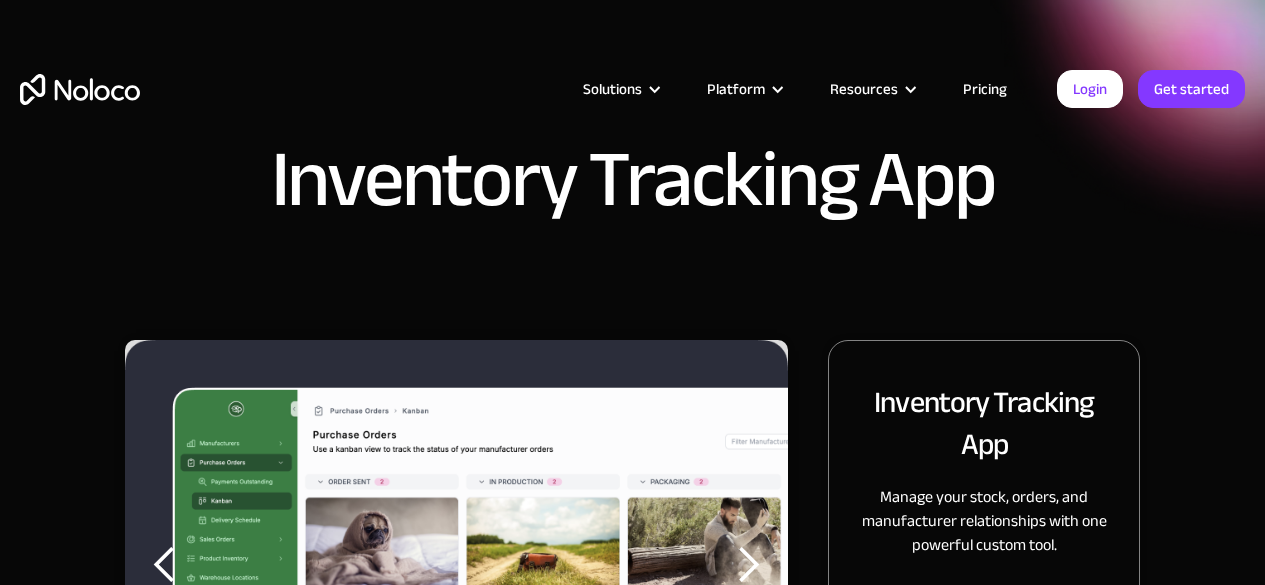 scroll, scrollTop: 0, scrollLeft: 0, axis: both 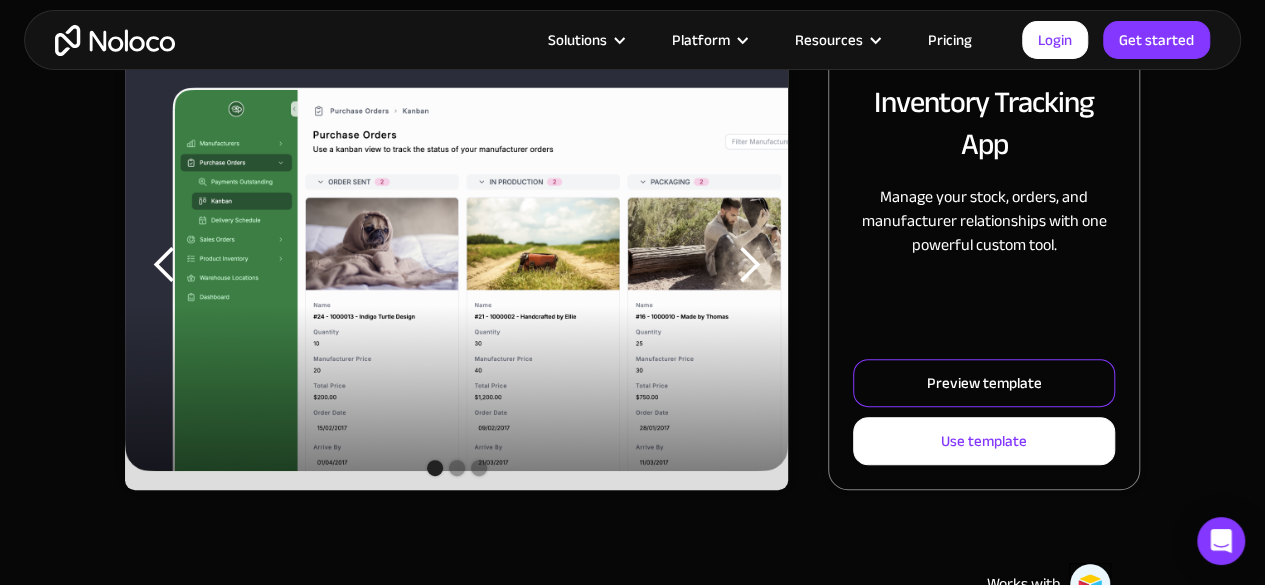 click on "Preview template" at bounding box center [984, 383] 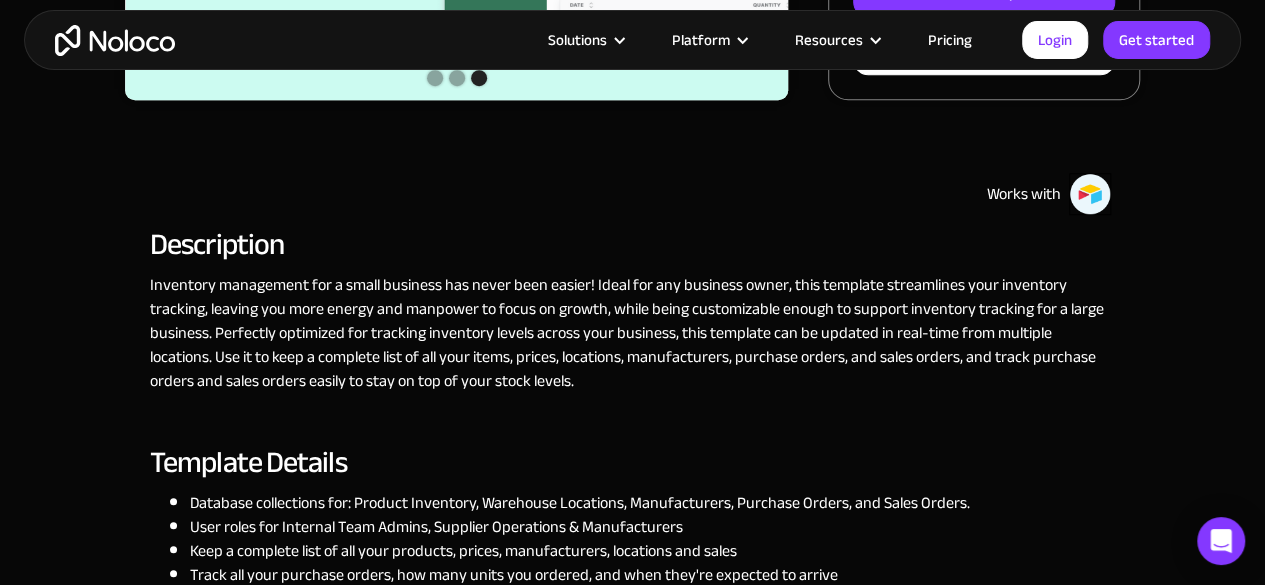 scroll, scrollTop: 900, scrollLeft: 0, axis: vertical 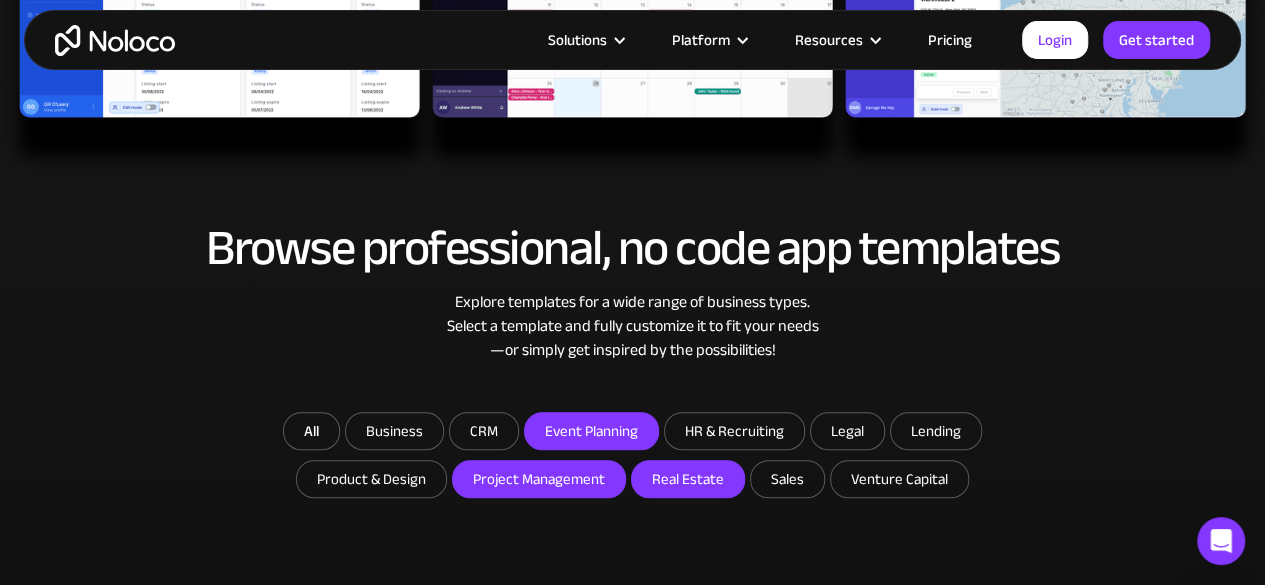 click on "Event Planning" at bounding box center (394, 431) 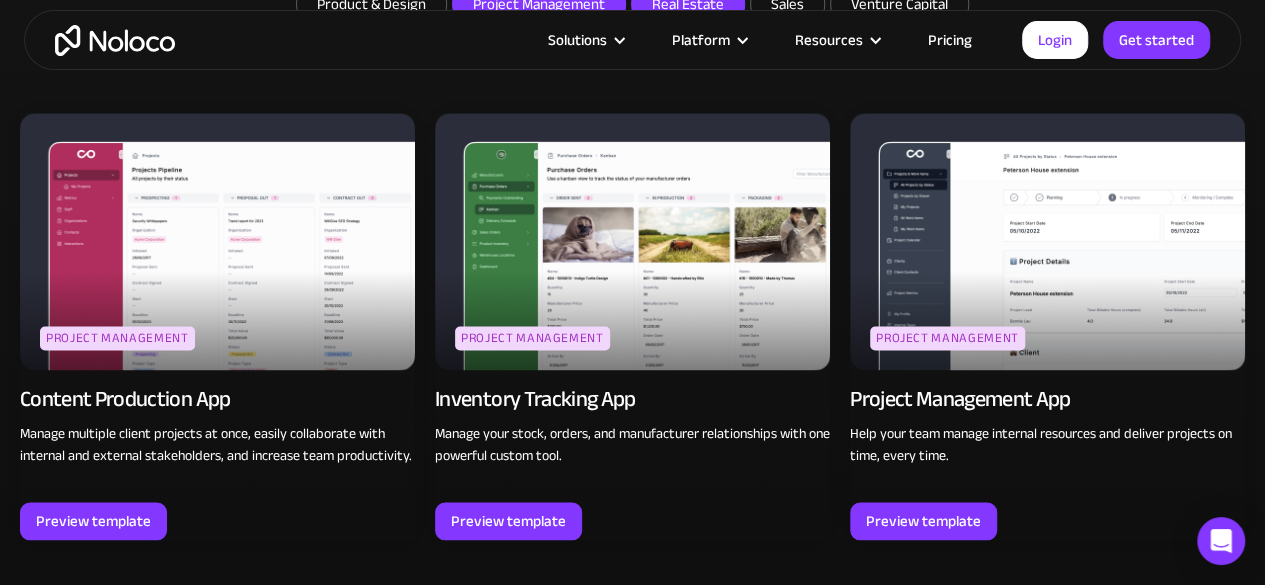 scroll, scrollTop: 1123, scrollLeft: 0, axis: vertical 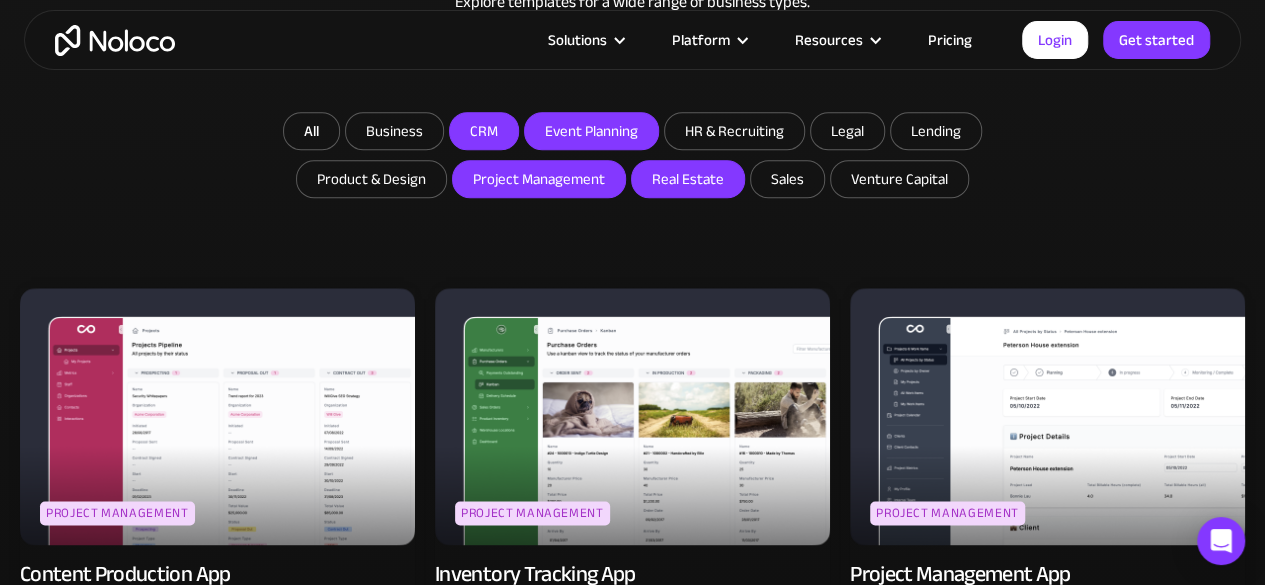click on "CRM" at bounding box center [394, 131] 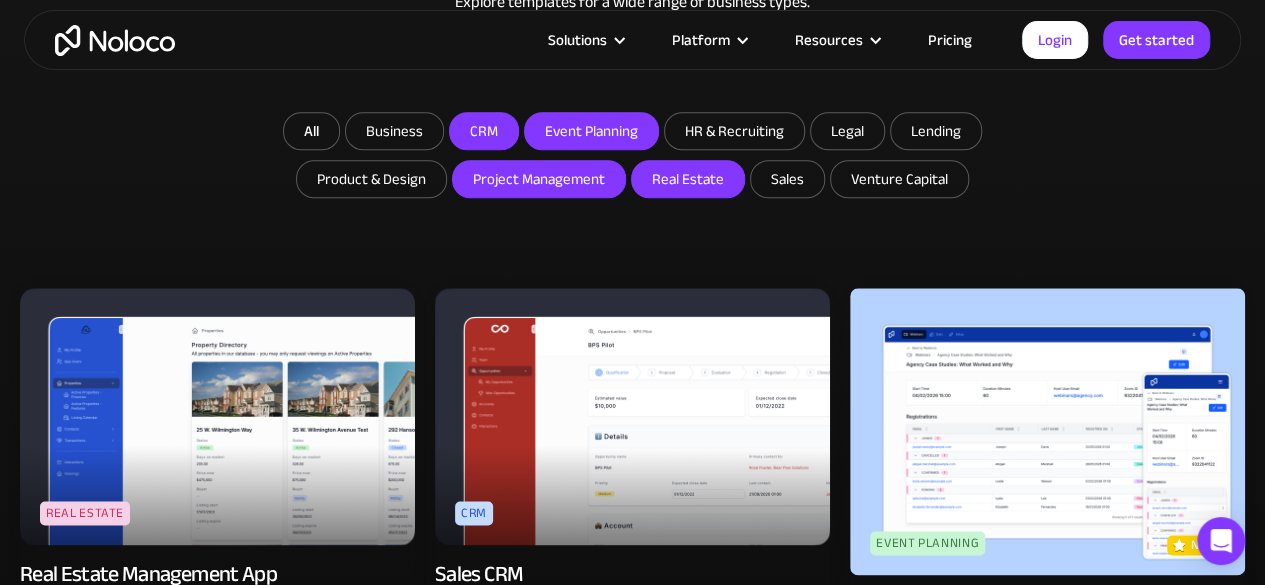 click on "Project Management" at bounding box center [394, 131] 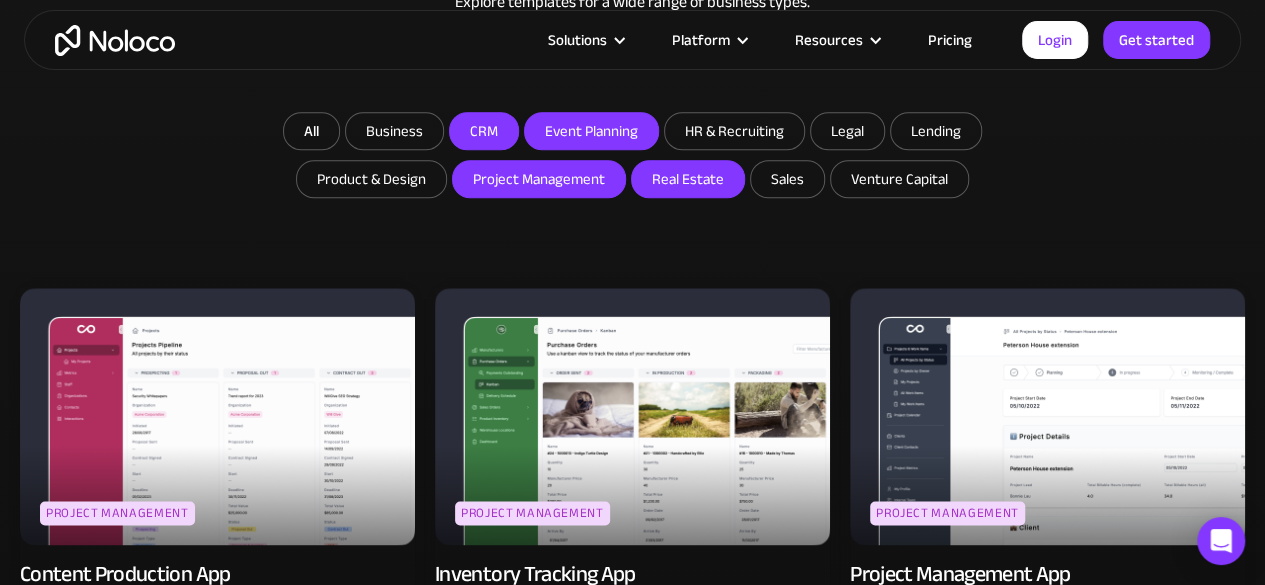 click on "Real Estate" at bounding box center (688, 179) 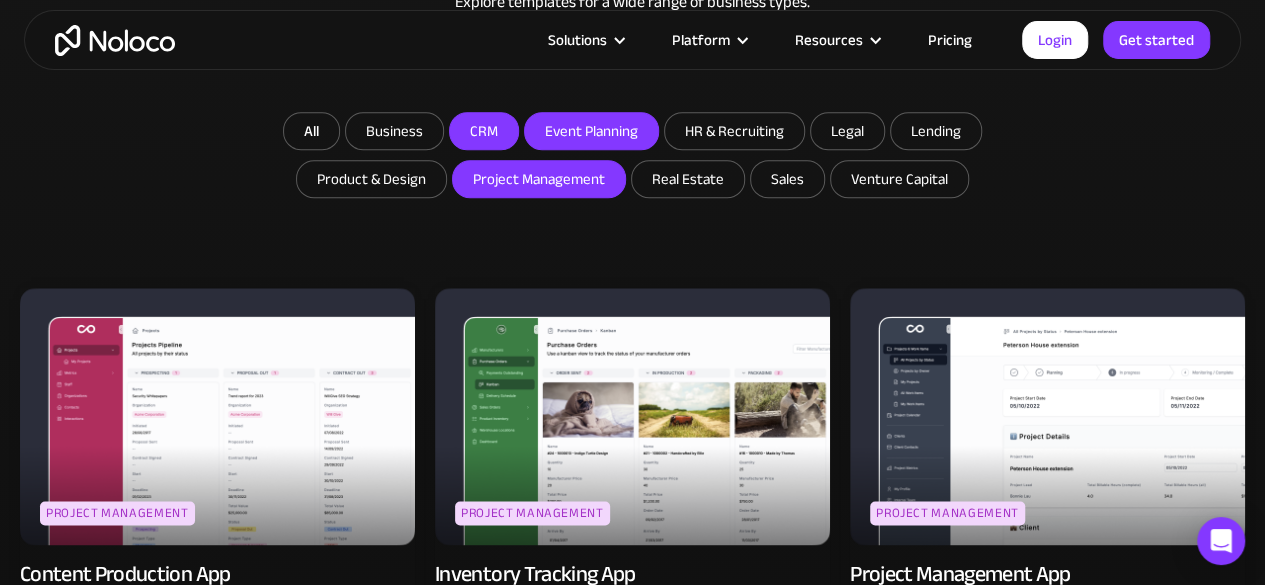 click on "CRM" at bounding box center (484, 131) 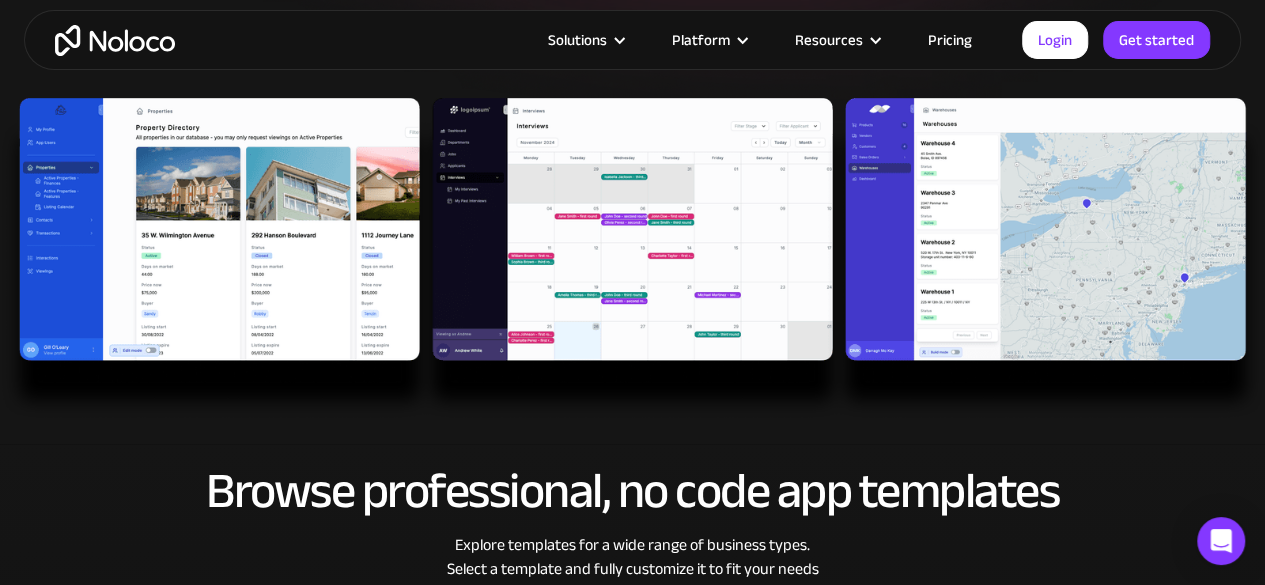 scroll, scrollTop: 723, scrollLeft: 0, axis: vertical 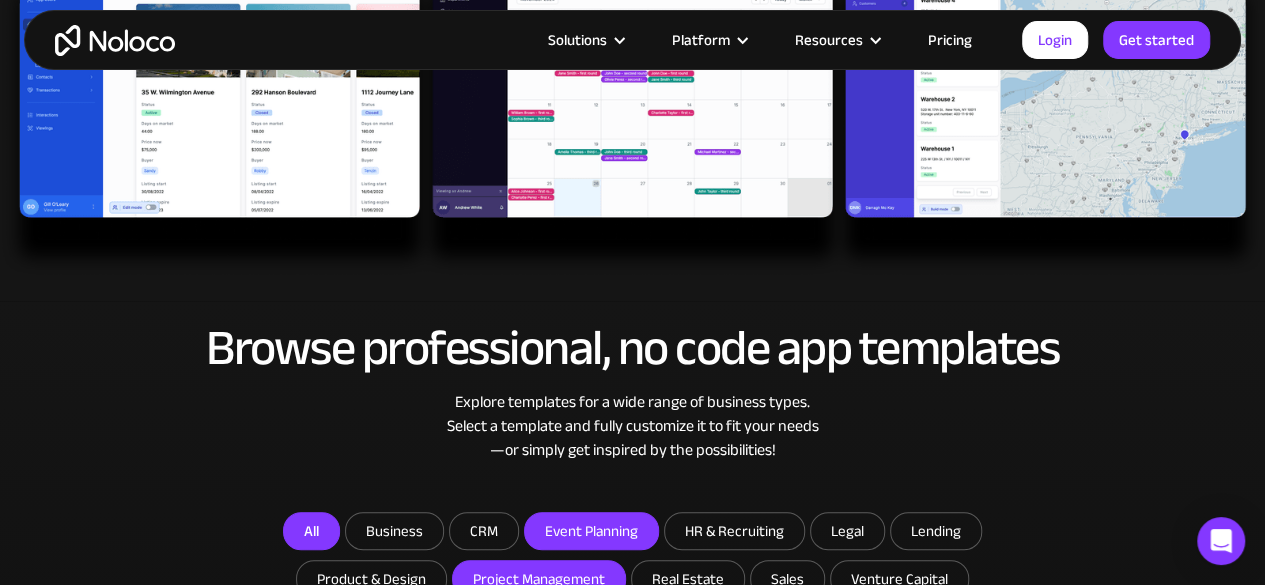 click on "All" at bounding box center (311, 531) 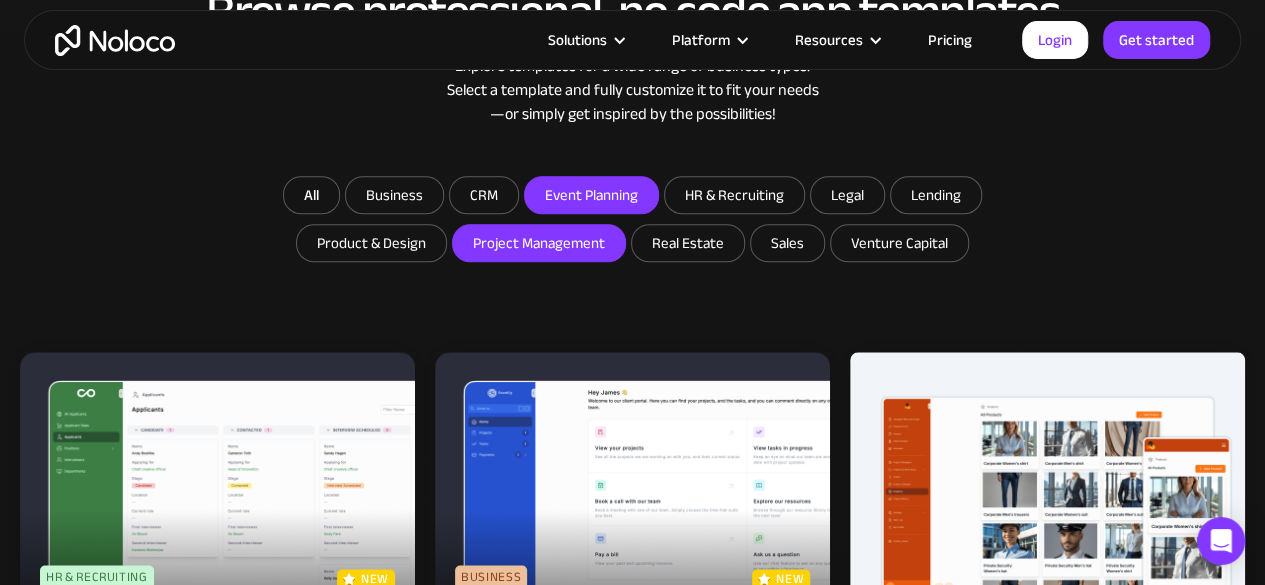 scroll, scrollTop: 823, scrollLeft: 0, axis: vertical 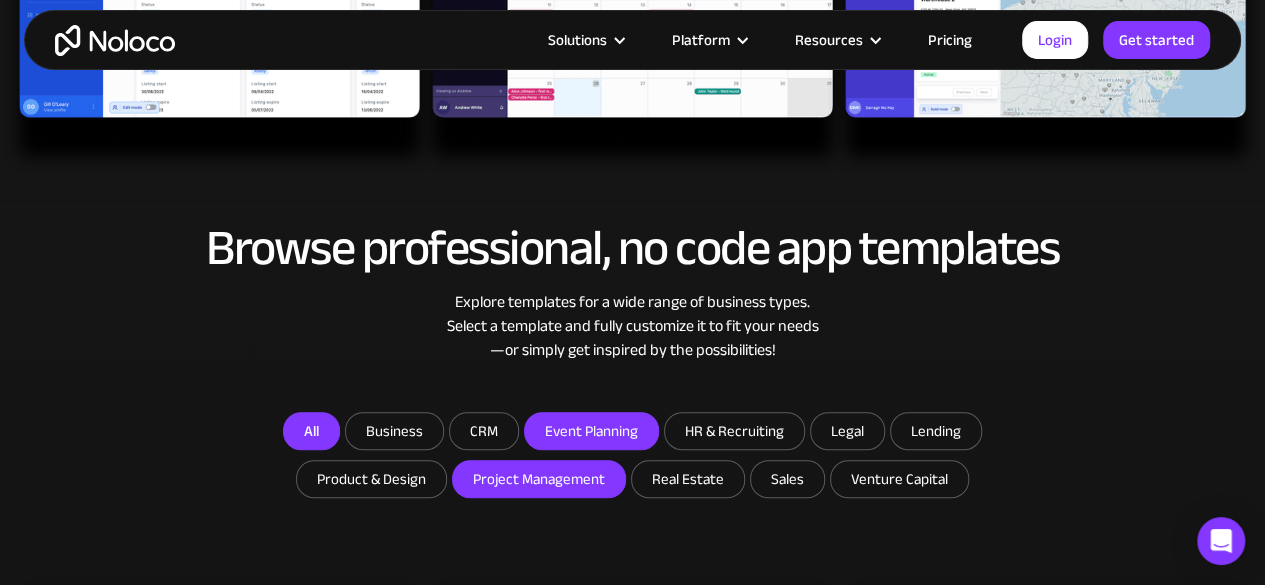 click on "All" at bounding box center (311, 431) 